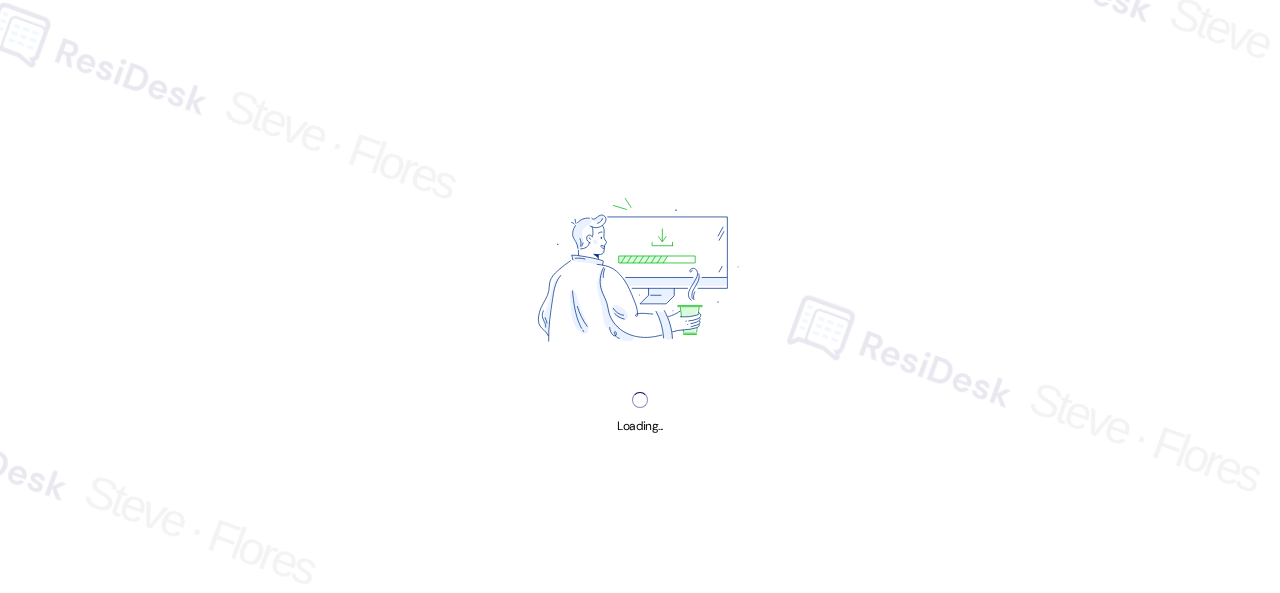 scroll, scrollTop: 0, scrollLeft: 0, axis: both 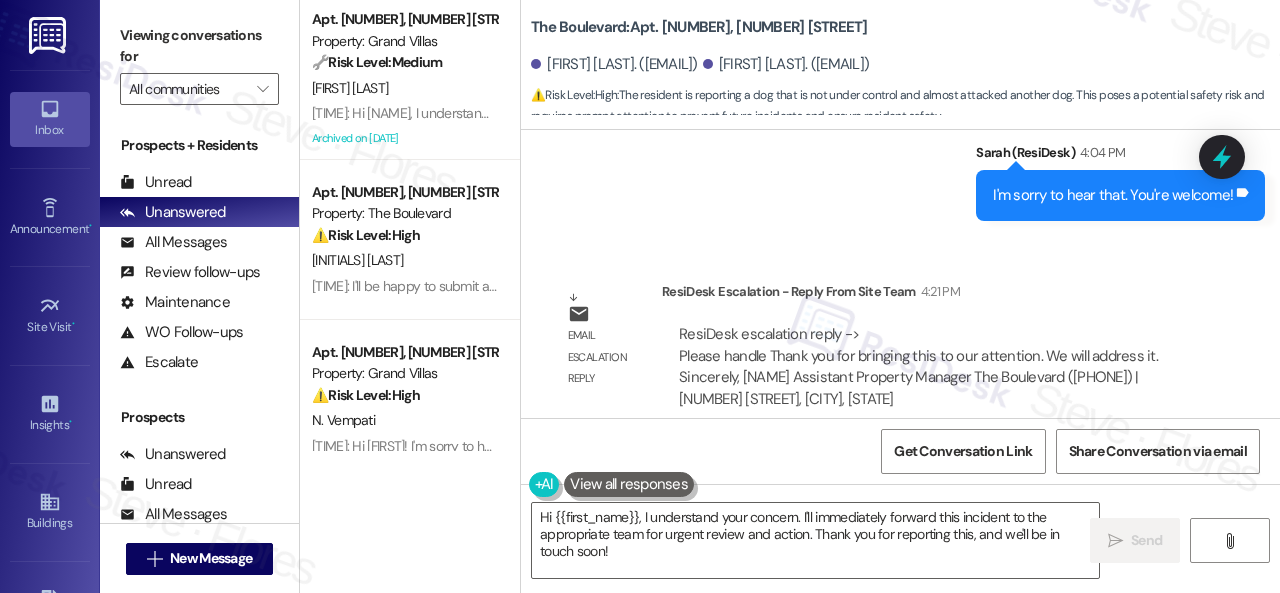 click on "Apt. 2003, 1550 Katy Gap Rd Property: Grand Villas 🔧  Risk Level:  Medium The resident reports a stuck bathtub drain. This is a non-urgent maintenance request. P. Mond 4:22 PM: Hi Paul, I understand the drain in your master bedroom bathtub is stuck. Is there already a work order for the issue? If so, may I have the work order number to follow up with the site team? If not yet, I'll be happy to submit it on your behalf.
Note: Due to limited availability, our maintenance team isn't able to call or schedule visits in advance. By submitting a work order, you're permitting them to enter your apartment, even if you're not home. If any children may be alone during the visit, please let me know so we can inform the team. Archived on 11/29/2024 Apt. 4861, 4800 Skyline Dr Property: The Boulevard ⚠️  Risk Level:  High D. Hensley Apt. 603, 1550 Katy Gap Rd Property: Grand Villas ⚠️  Risk Level:  High N. Vempati The Boulevard:  Apt. 4822, 4800 Skyline Dr       Daniel Pinedo. (danielpinedo094@gmail.com)" at bounding box center (790, 296) 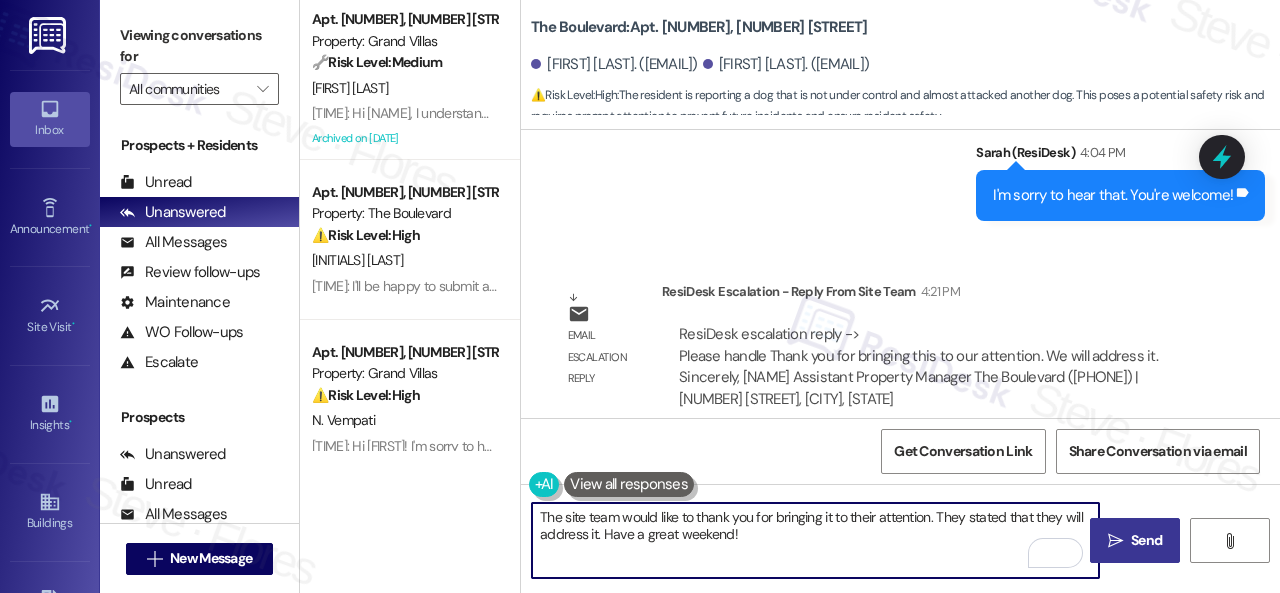 type on "The site team would like to thank you for bringing it to their attention. They stated that they will address it. Have a great weekend!" 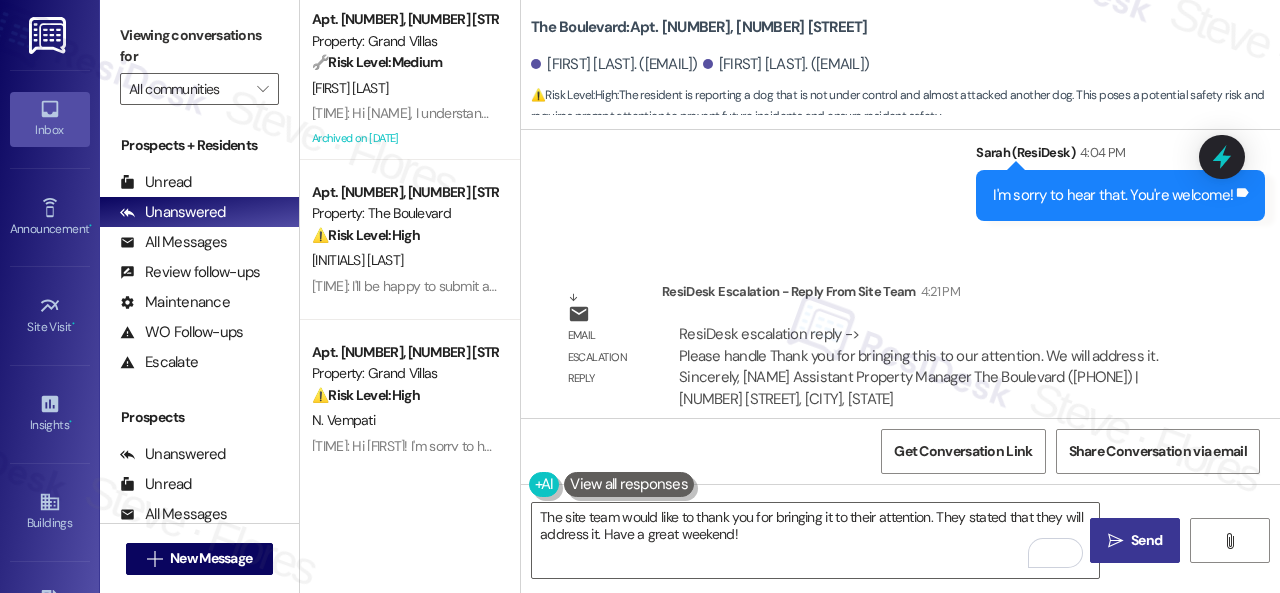 click on "Send" at bounding box center (1146, 540) 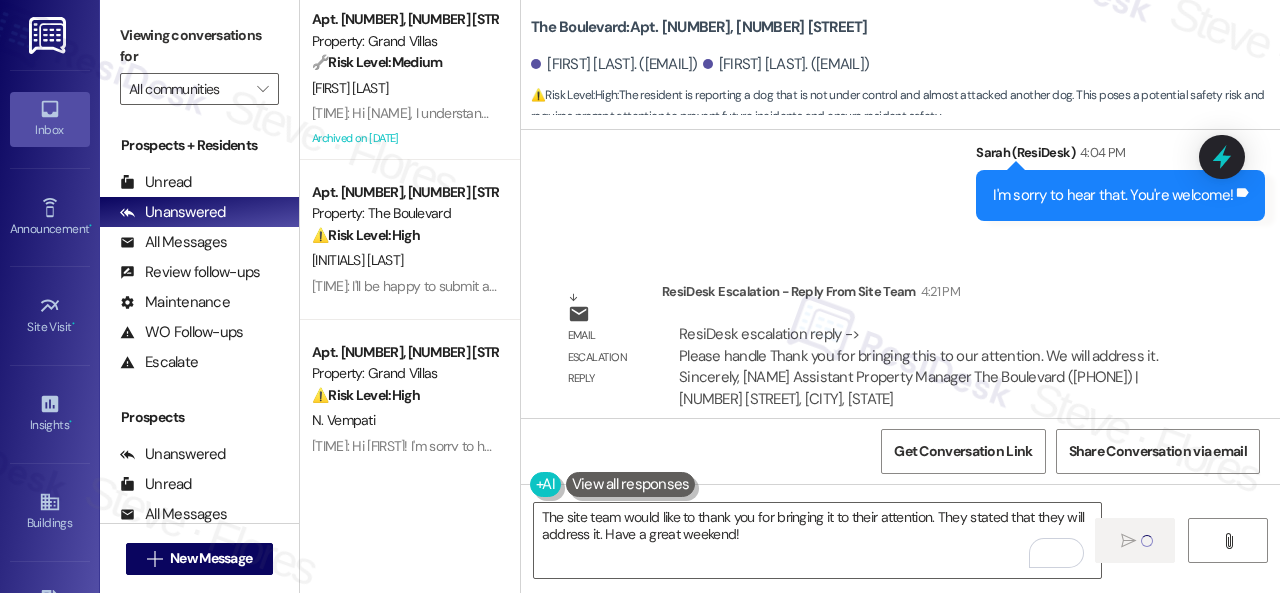 type 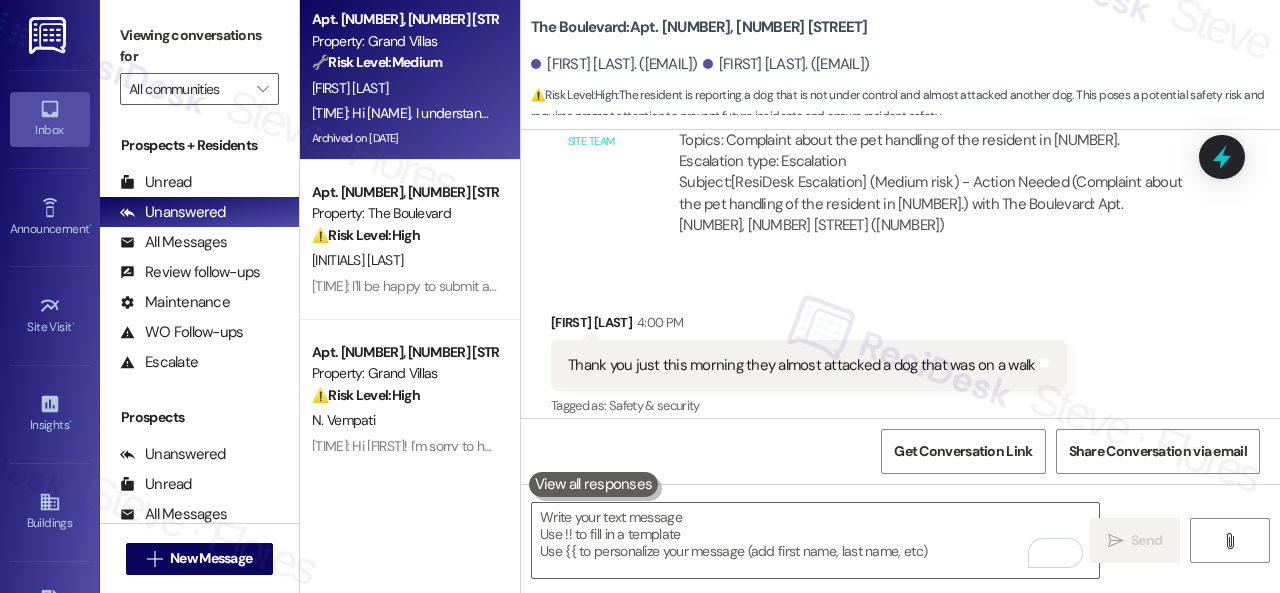 scroll, scrollTop: 4364, scrollLeft: 0, axis: vertical 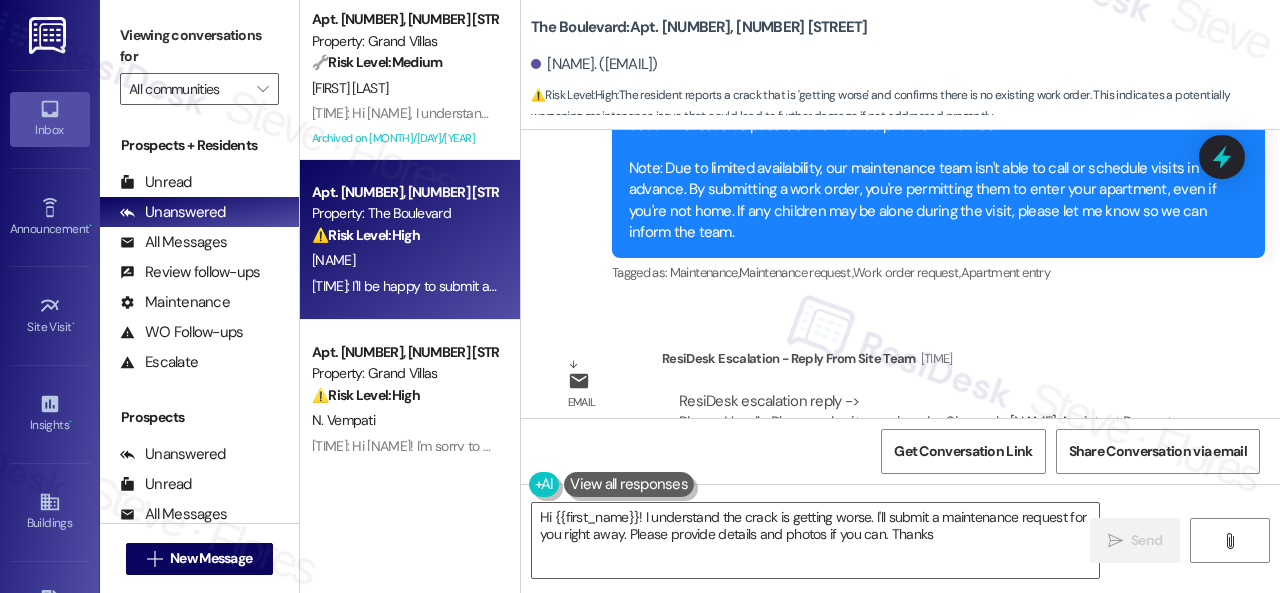 type on "Hi [FIRST]! I understand the crack is getting worse. I'll submit a maintenance request for you right away. Please provide details and photos if you can. Thanks!" 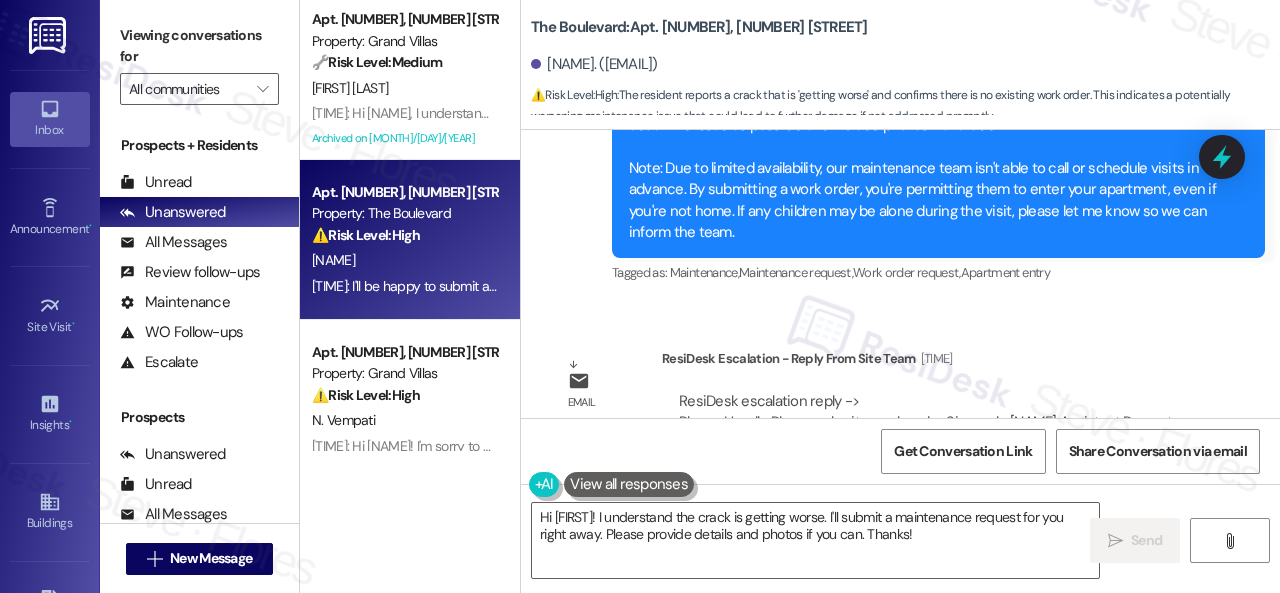 scroll, scrollTop: 6, scrollLeft: 0, axis: vertical 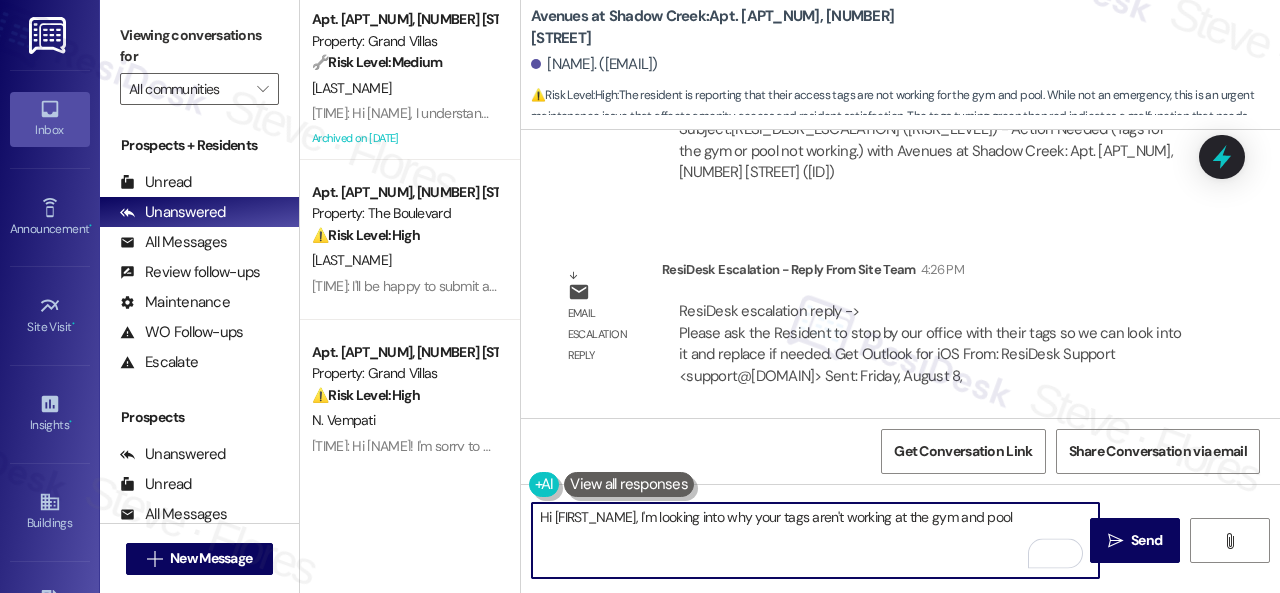 drag, startPoint x: 892, startPoint y: 539, endPoint x: 642, endPoint y: 521, distance: 250.64716 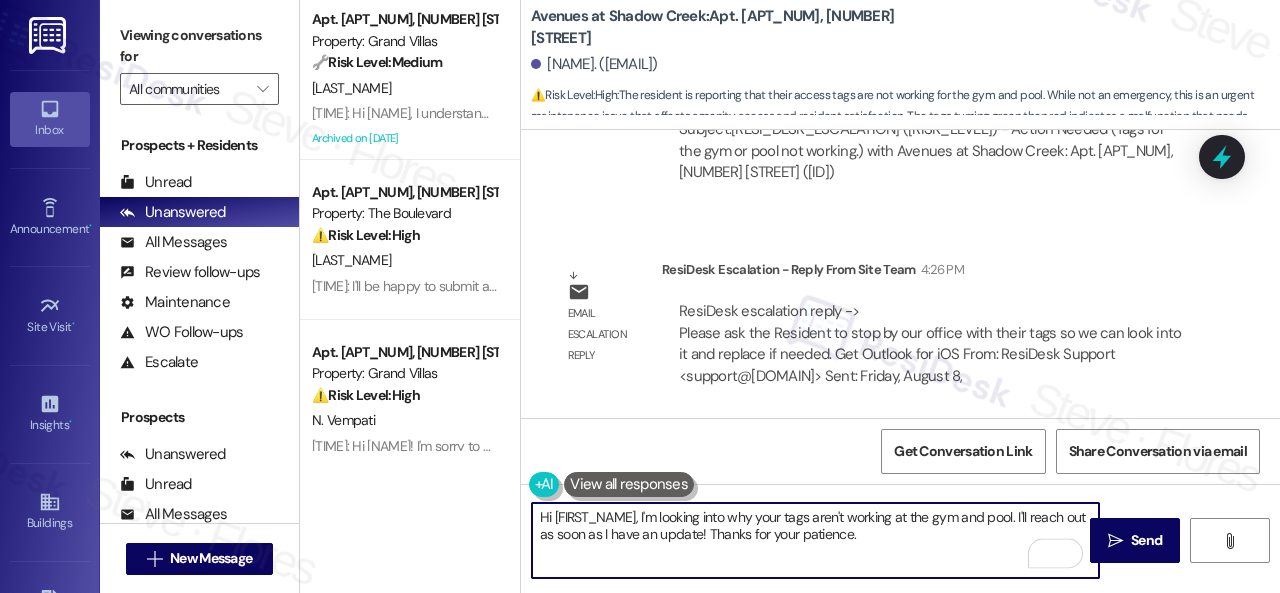 paste on "The site team advised you to stop by their office with your tags so they can look into it and replace them if needed" 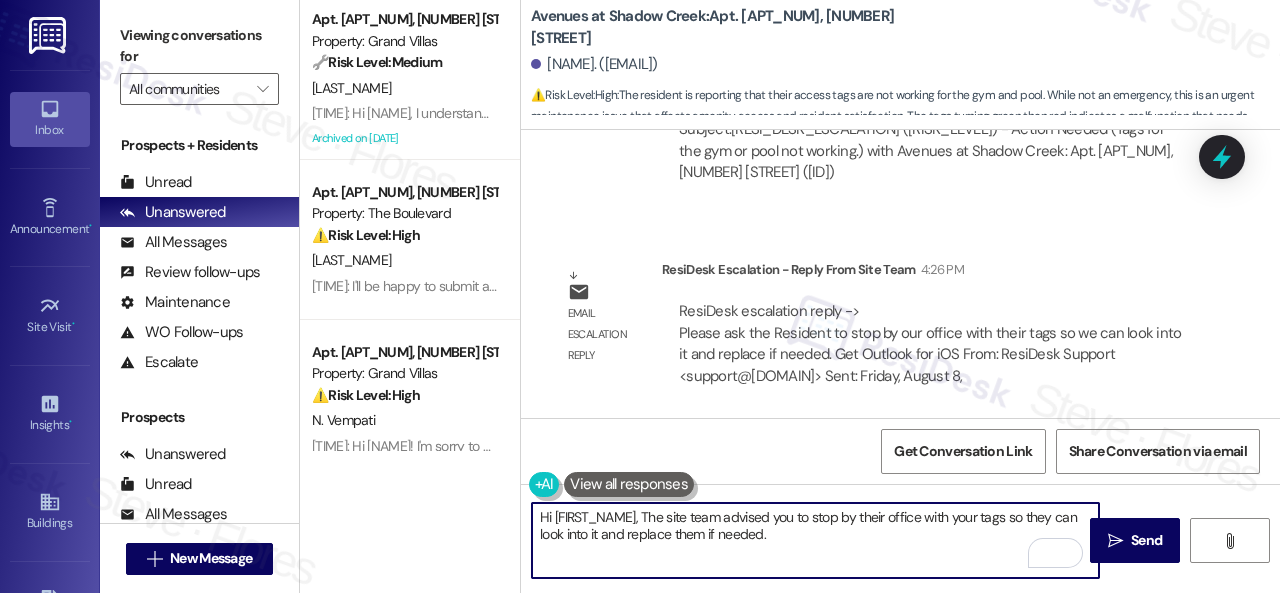 click on "Hi [FIRST], The site team advised you to stop by their office with your tags so they can look into it and replace them if needed." at bounding box center [815, 540] 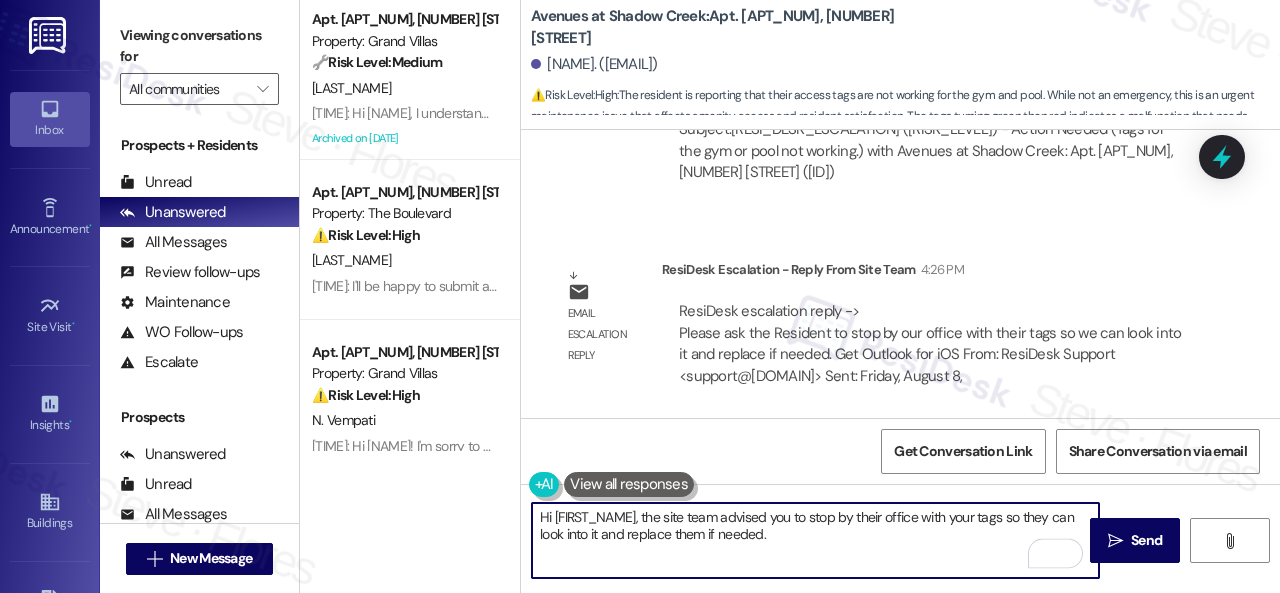 click on "Hi {{first_name}}, the site team advised you to stop by their office with your tags so they can look into it and replace them if needed." at bounding box center [815, 540] 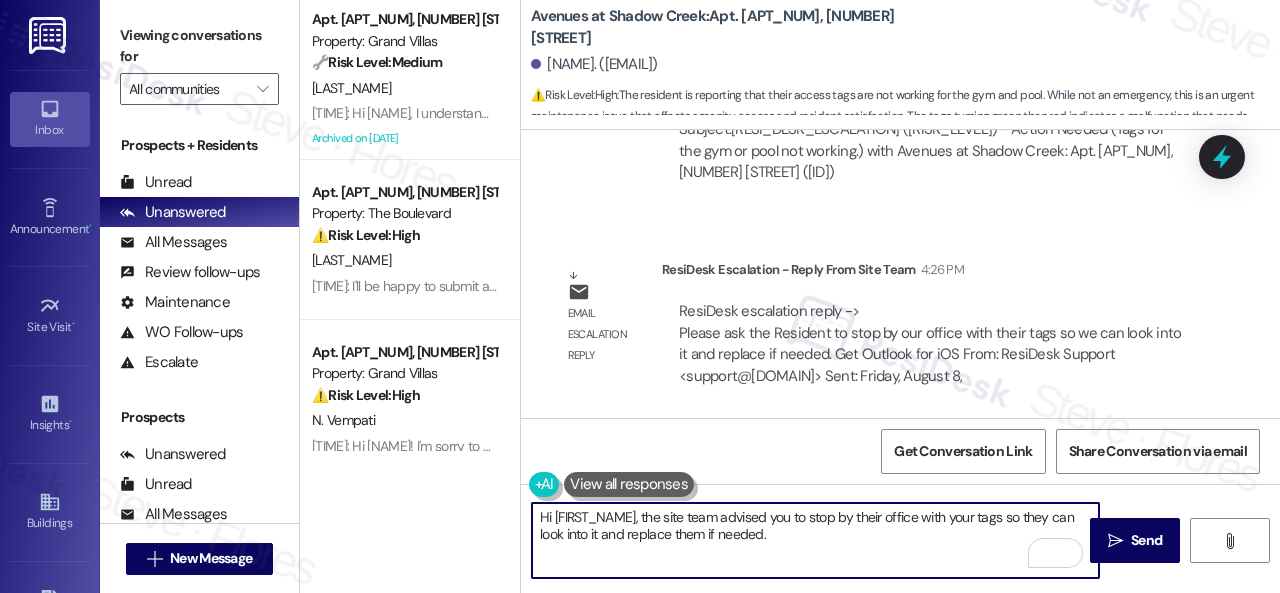 click on "Hi {{first_name}}, the site team advised you to stop by their office with your tags so they can look into it and replace them if needed." at bounding box center [815, 540] 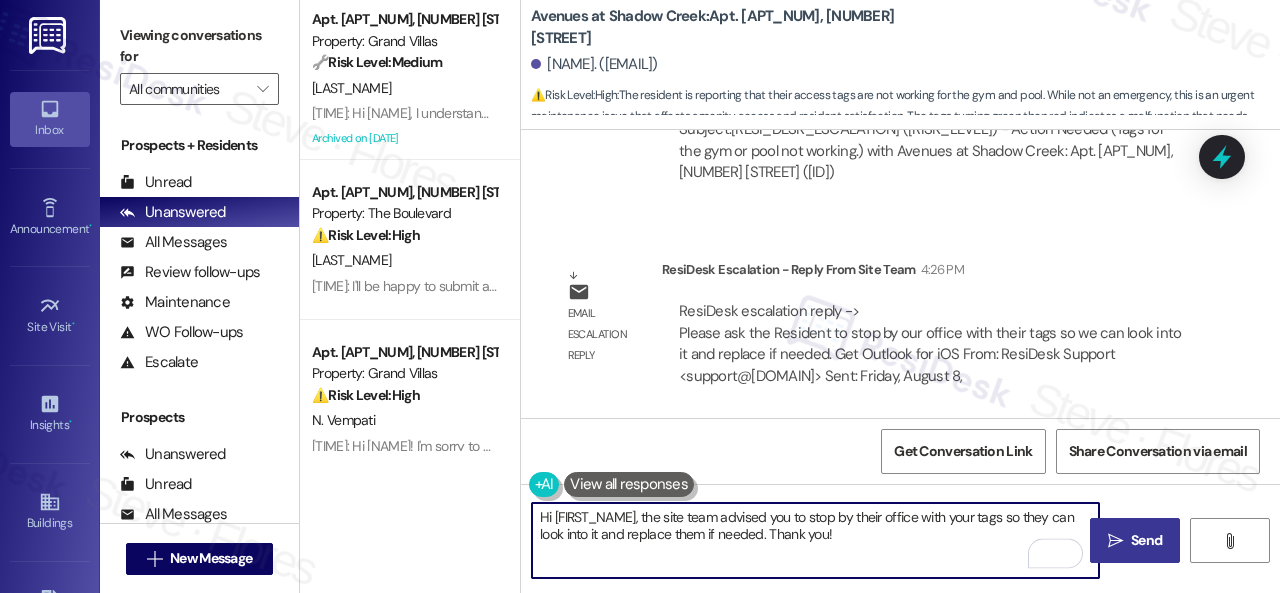 type on "Hi {{first_name}}, the site team advised you to stop by their office with your tags so they can look into it and replace them if needed. Thank you!" 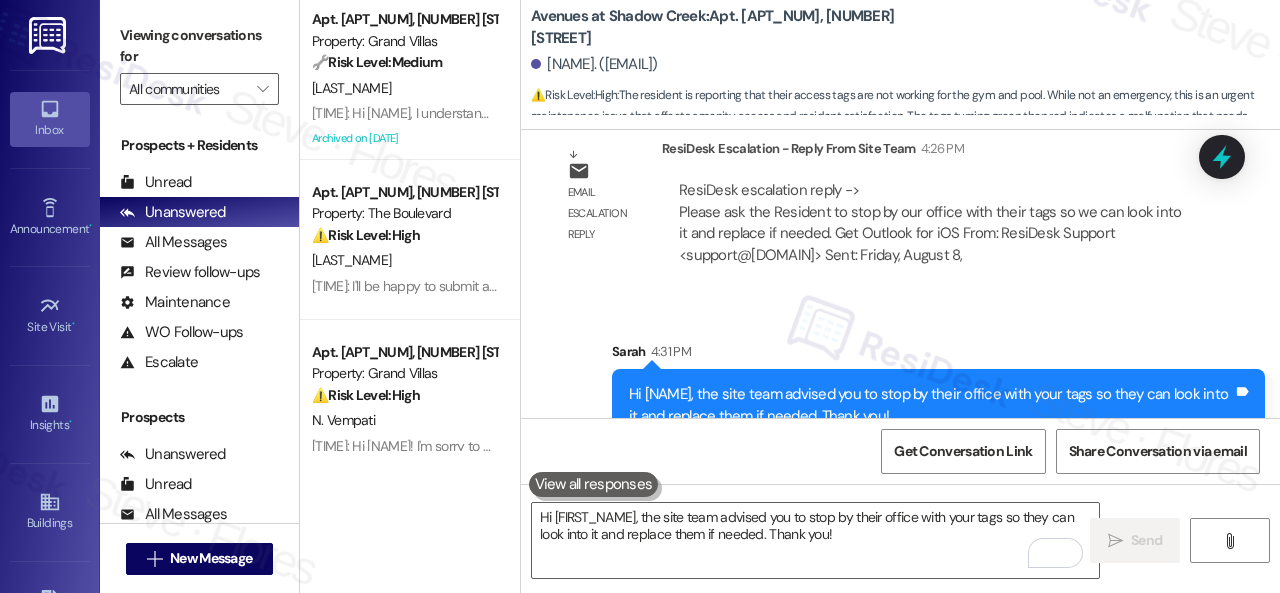 scroll, scrollTop: 3492, scrollLeft: 0, axis: vertical 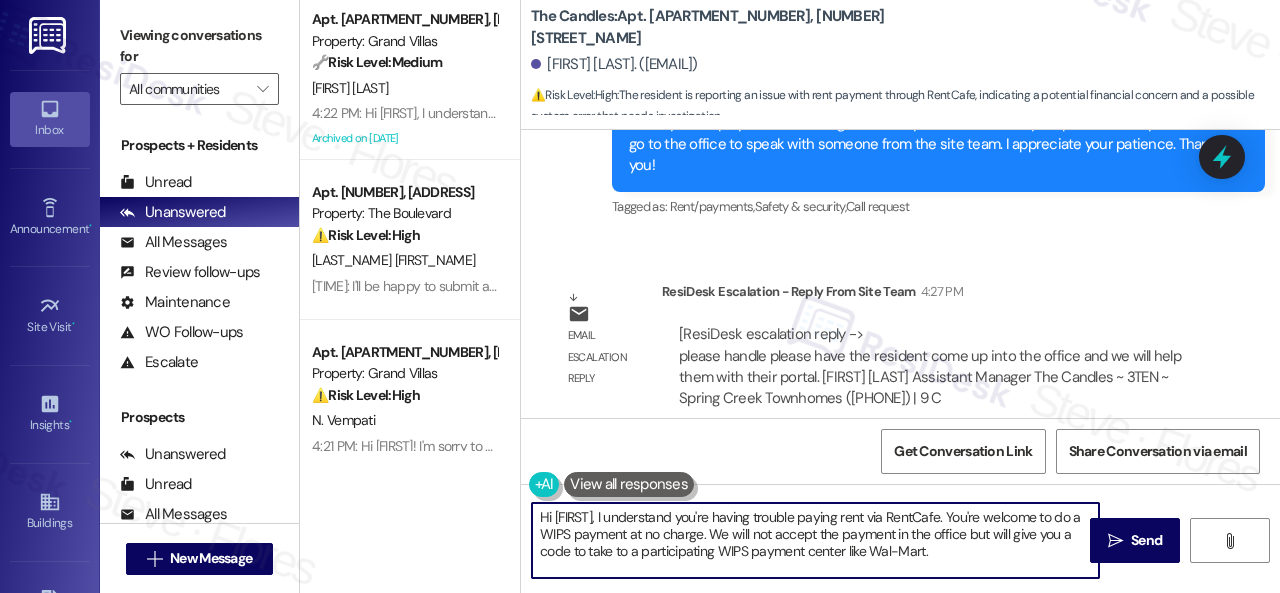 drag, startPoint x: 641, startPoint y: 517, endPoint x: 1024, endPoint y: 574, distance: 387.2183 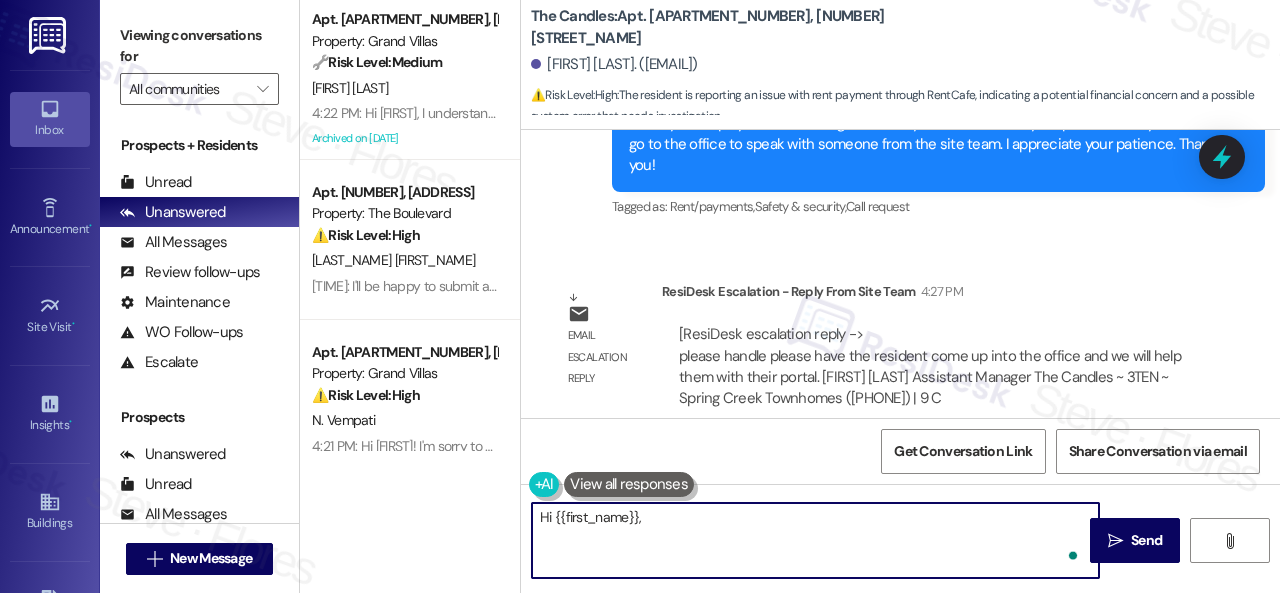paste on "The site team advised you to stop by their office with your tags so they can look into it and replace them if needed." 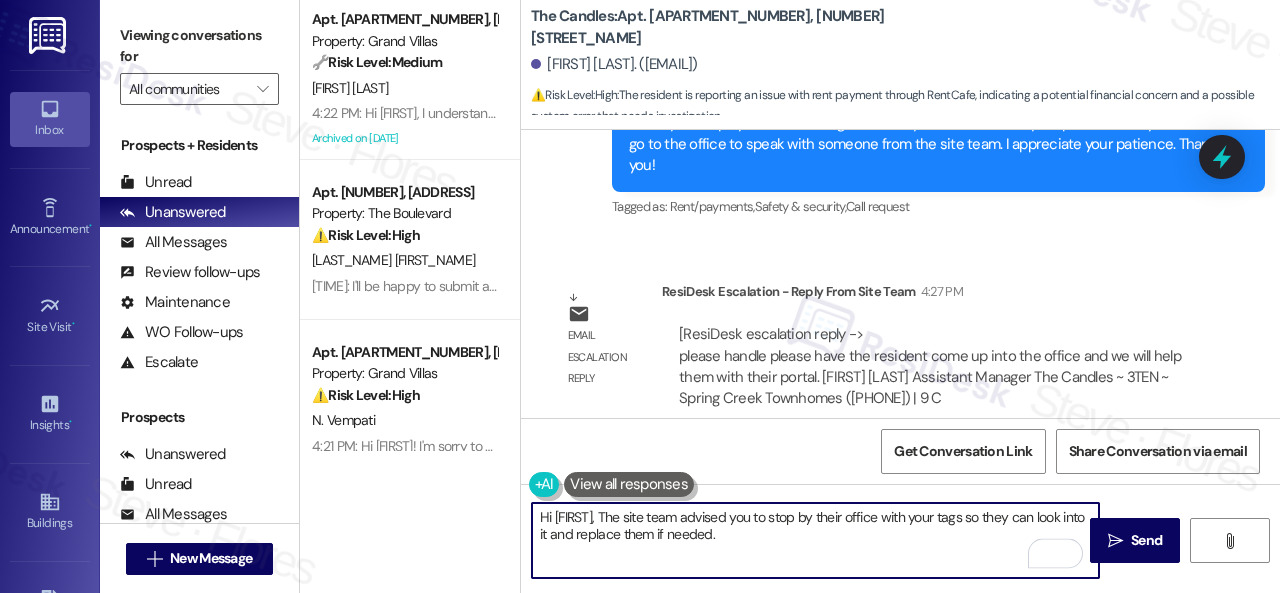 click on "Hi [FIRST], The site team advised you to stop by their office with your tags so they can look into it and replace them if needed." at bounding box center (815, 540) 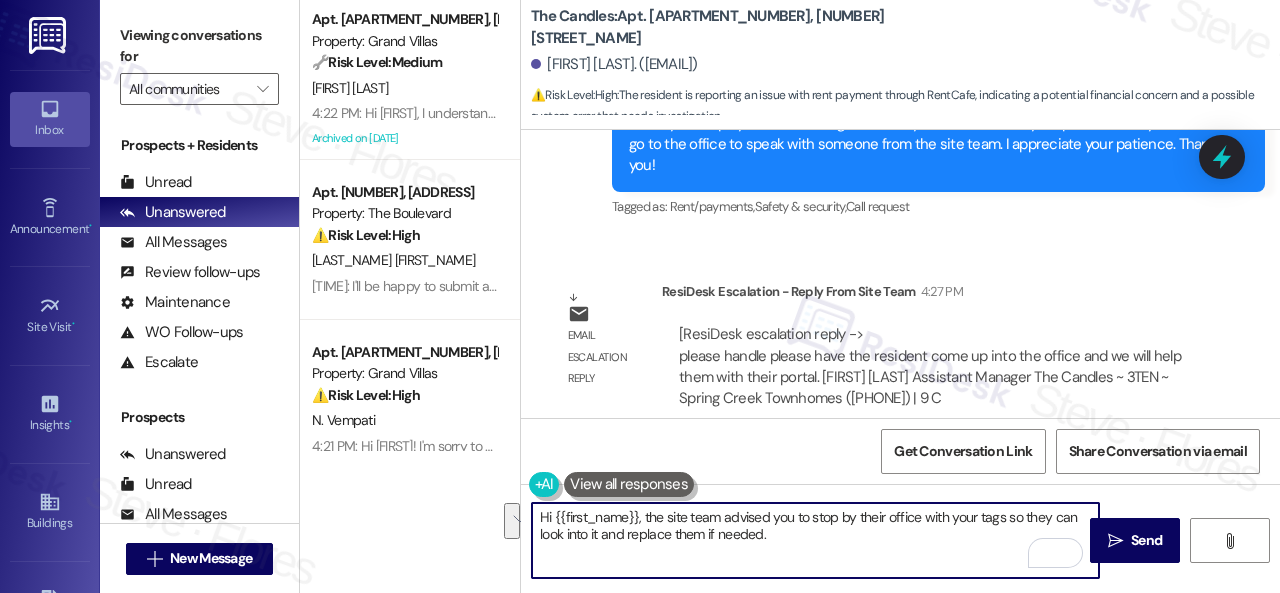 drag, startPoint x: 927, startPoint y: 520, endPoint x: 934, endPoint y: 539, distance: 20.248457 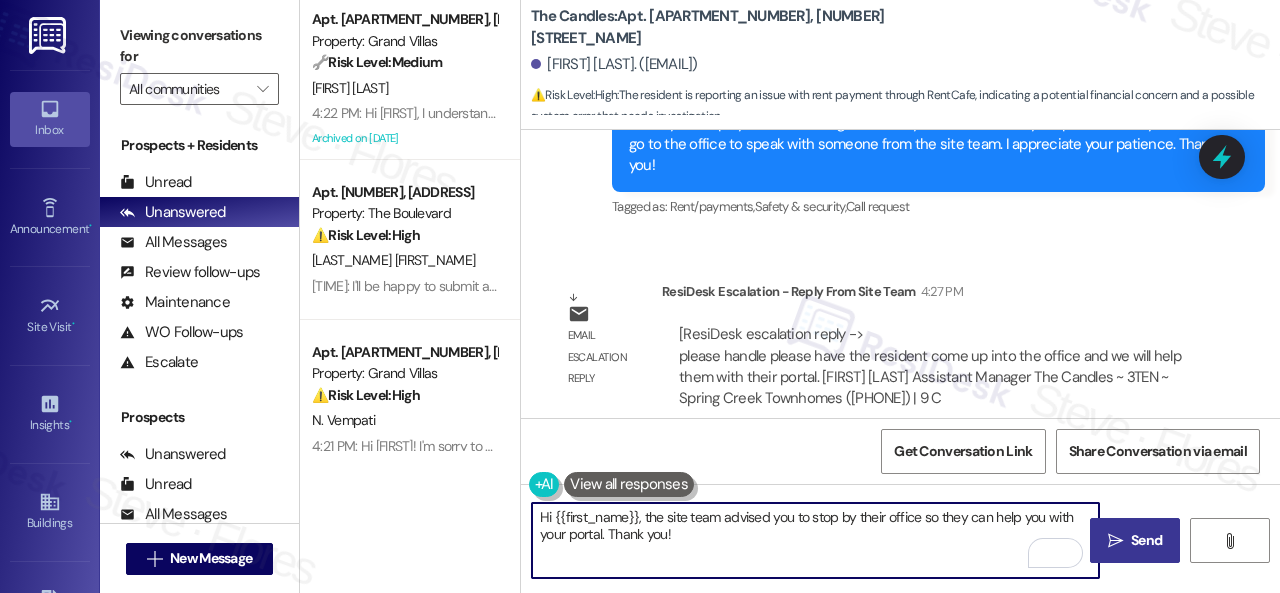 type on "Hi {{first_name}}, the site team advised you to stop by their office so they can help you with your portal. Thank you!" 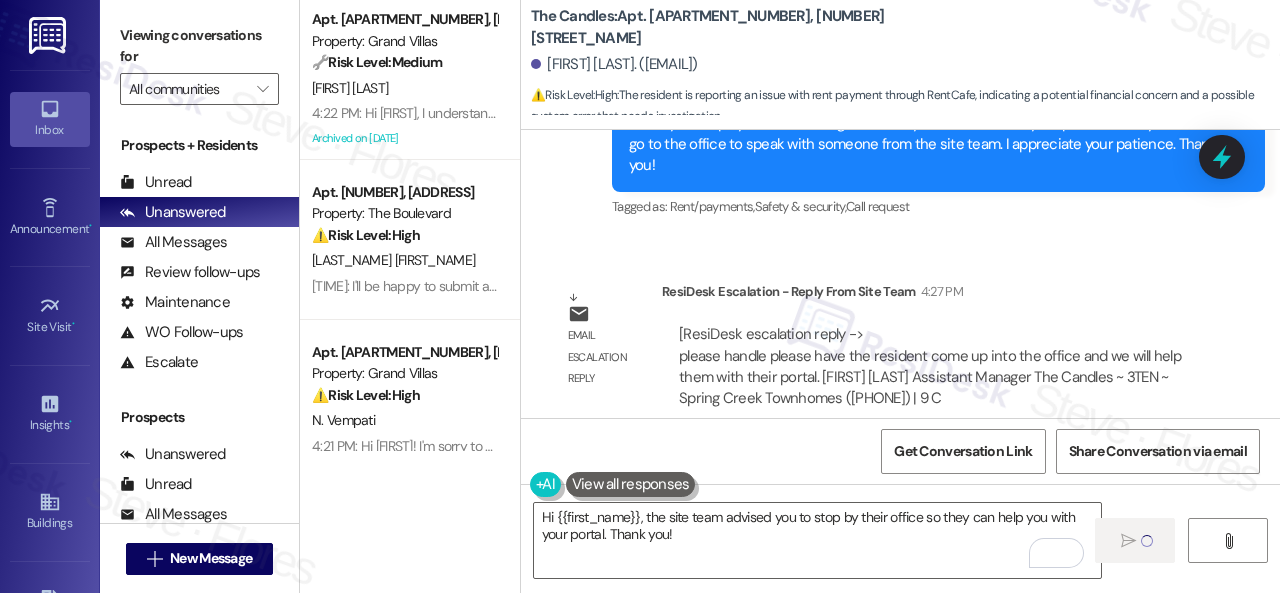 type 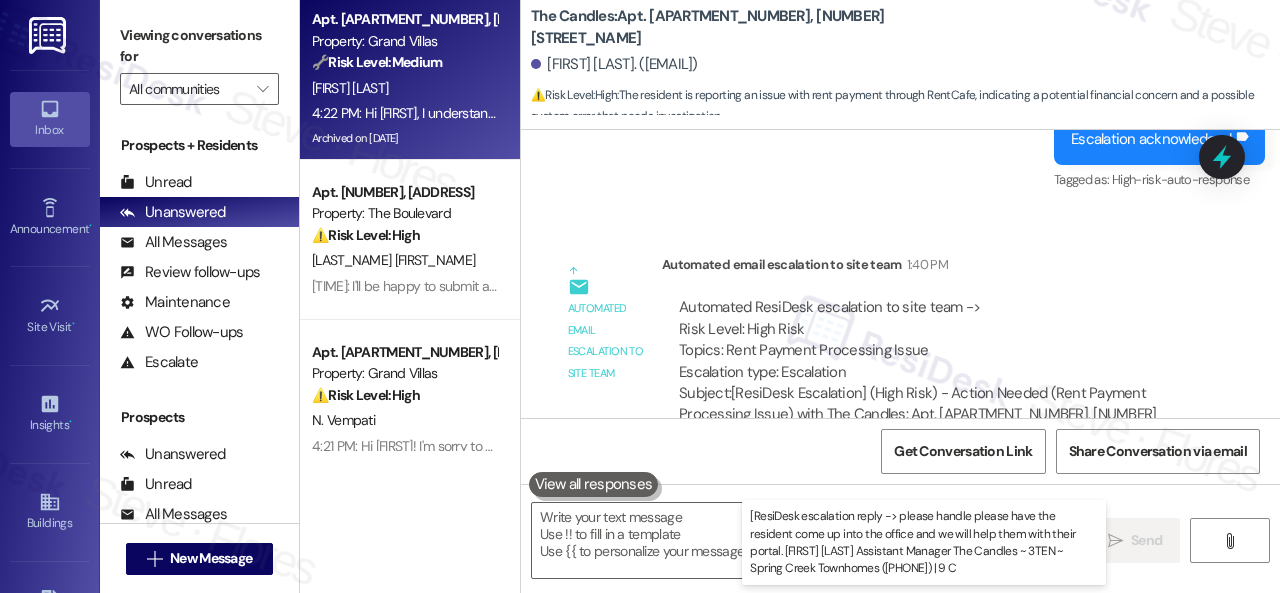 scroll, scrollTop: 3292, scrollLeft: 0, axis: vertical 